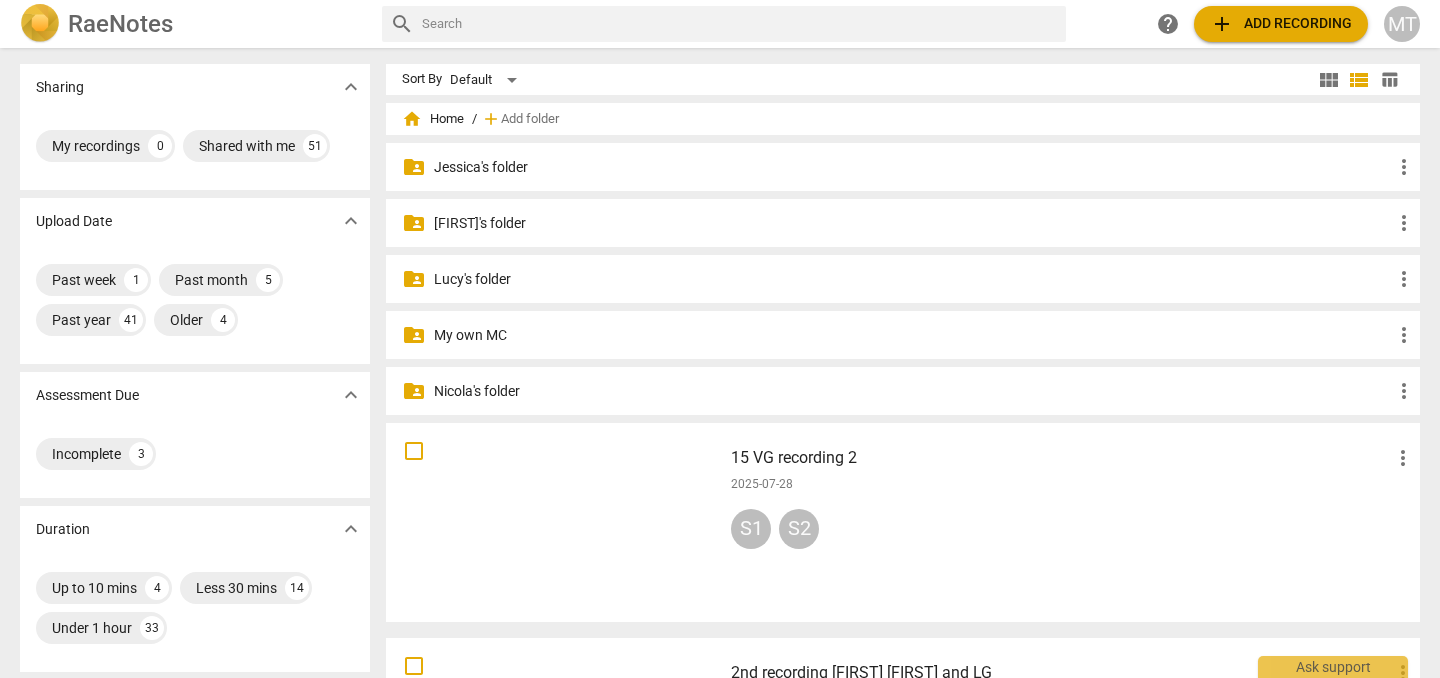 scroll, scrollTop: 0, scrollLeft: 0, axis: both 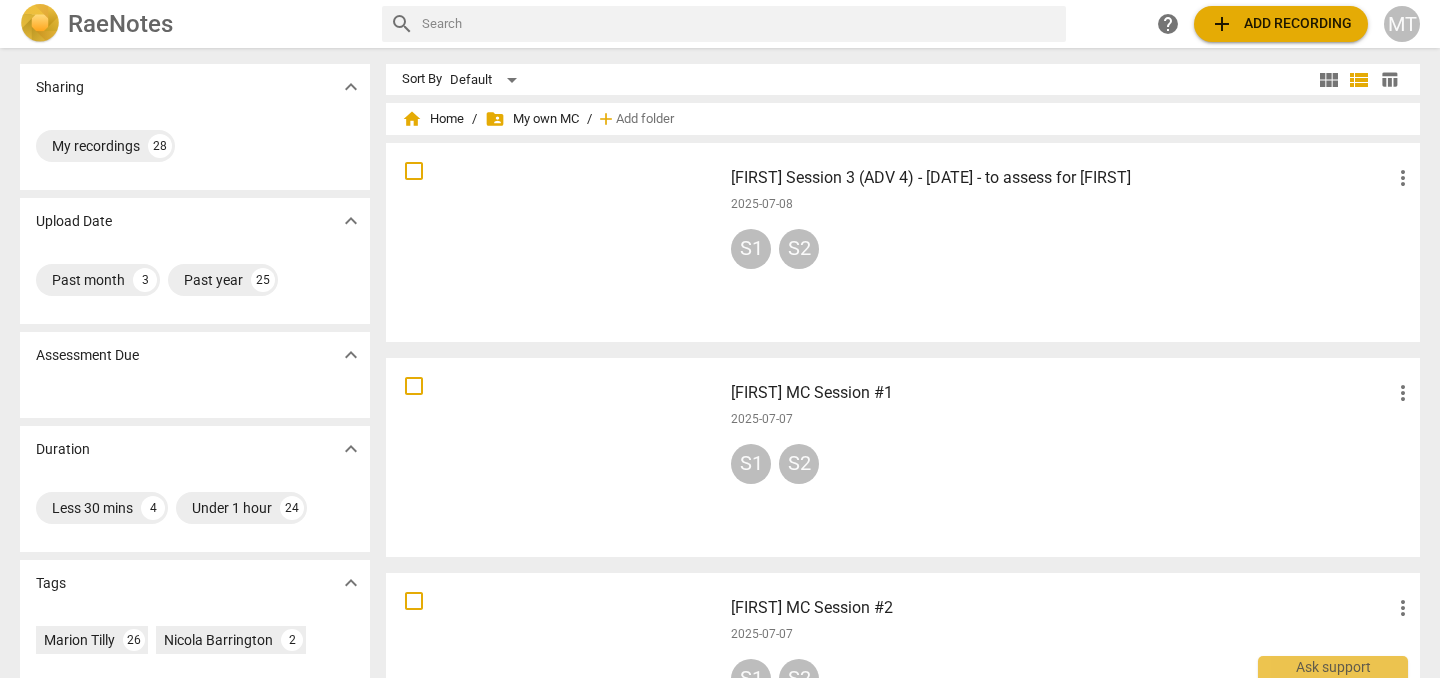 click on "more_vert" at bounding box center (1403, 393) 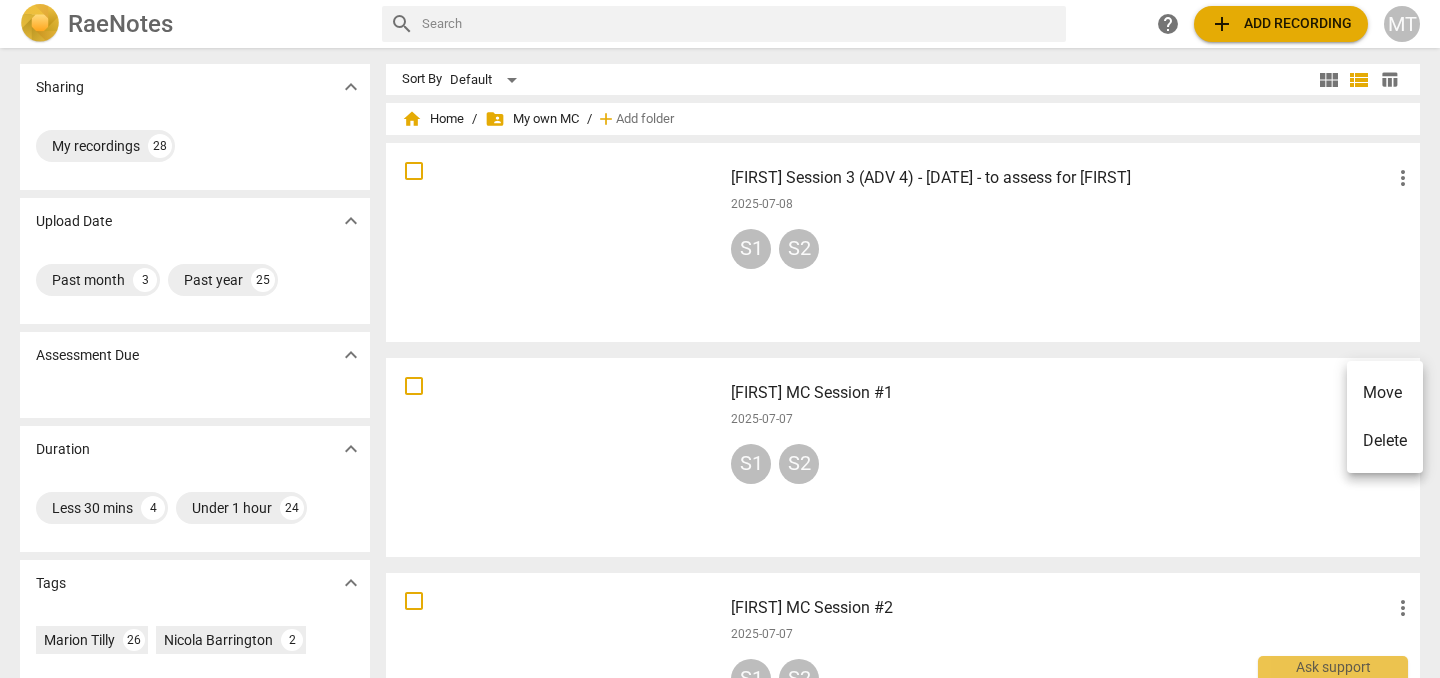 click on "Delete" at bounding box center [1385, 441] 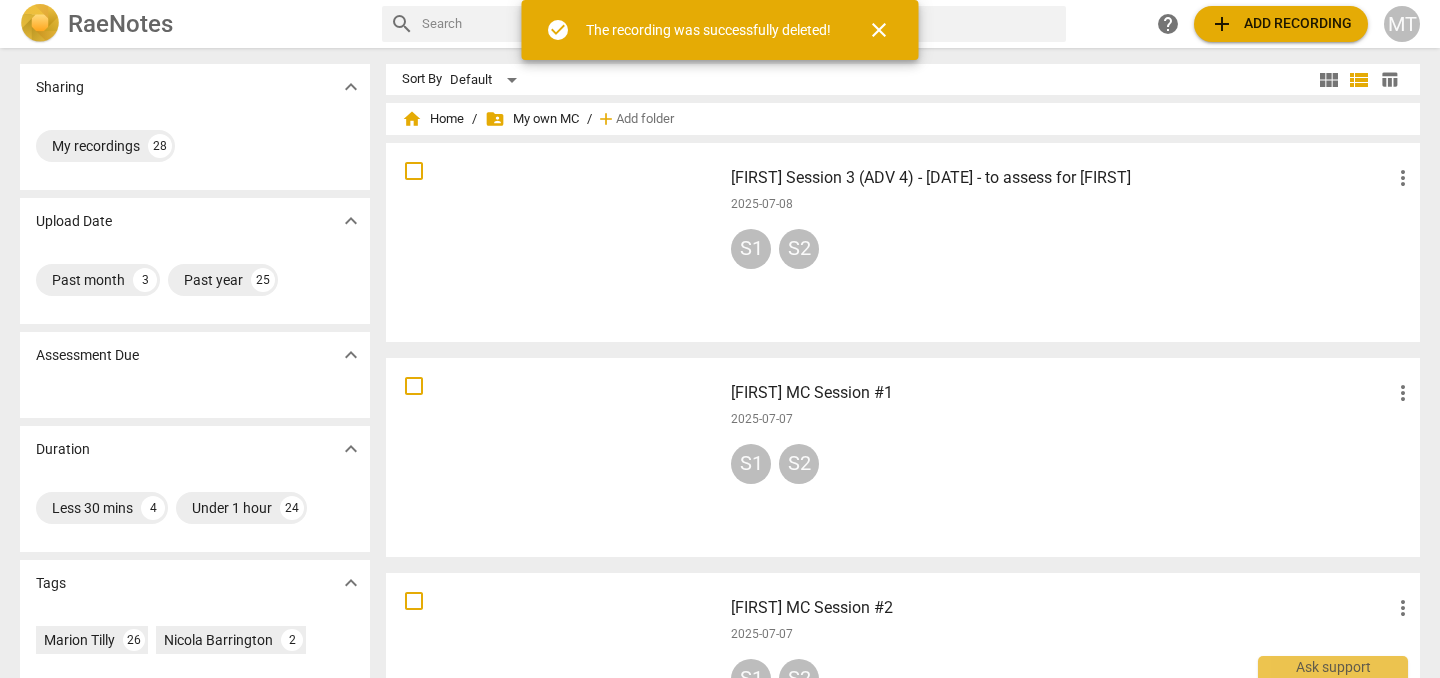 click on "add   Add recording" at bounding box center (1281, 24) 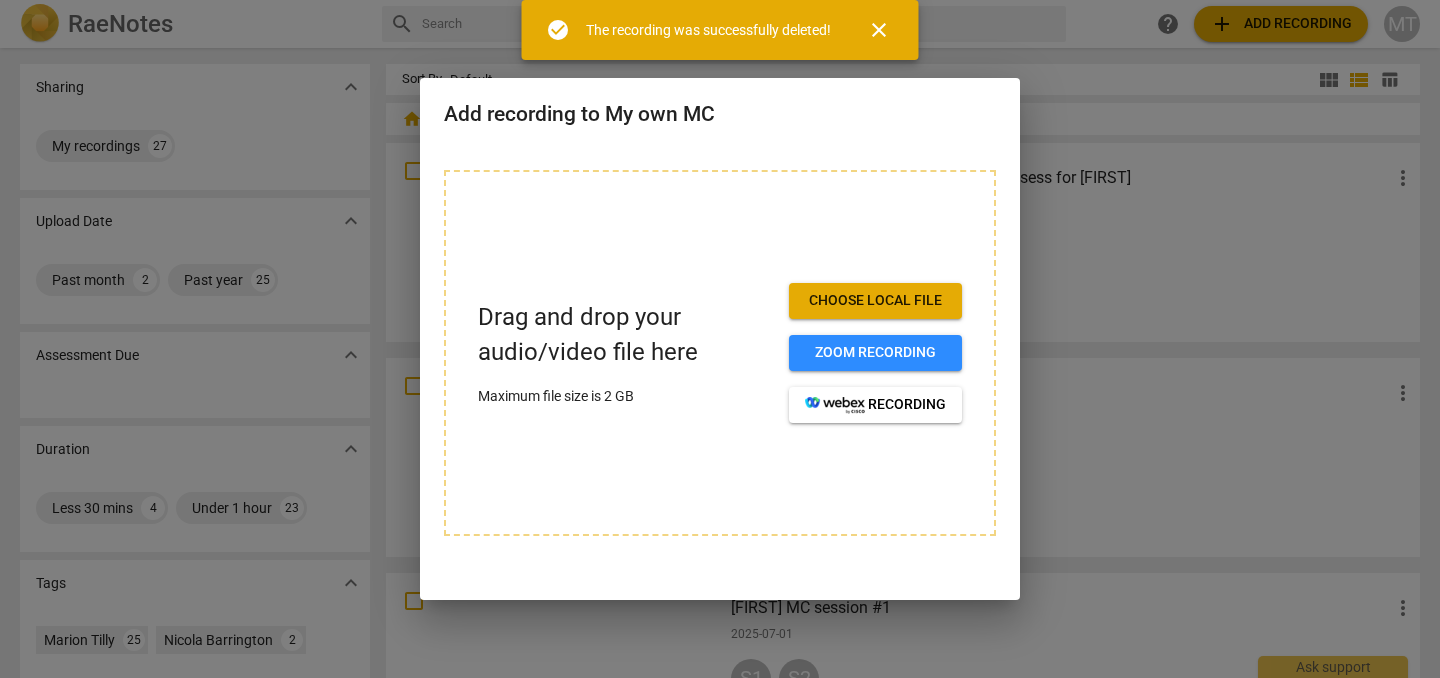 click on "Choose local file" at bounding box center (875, 301) 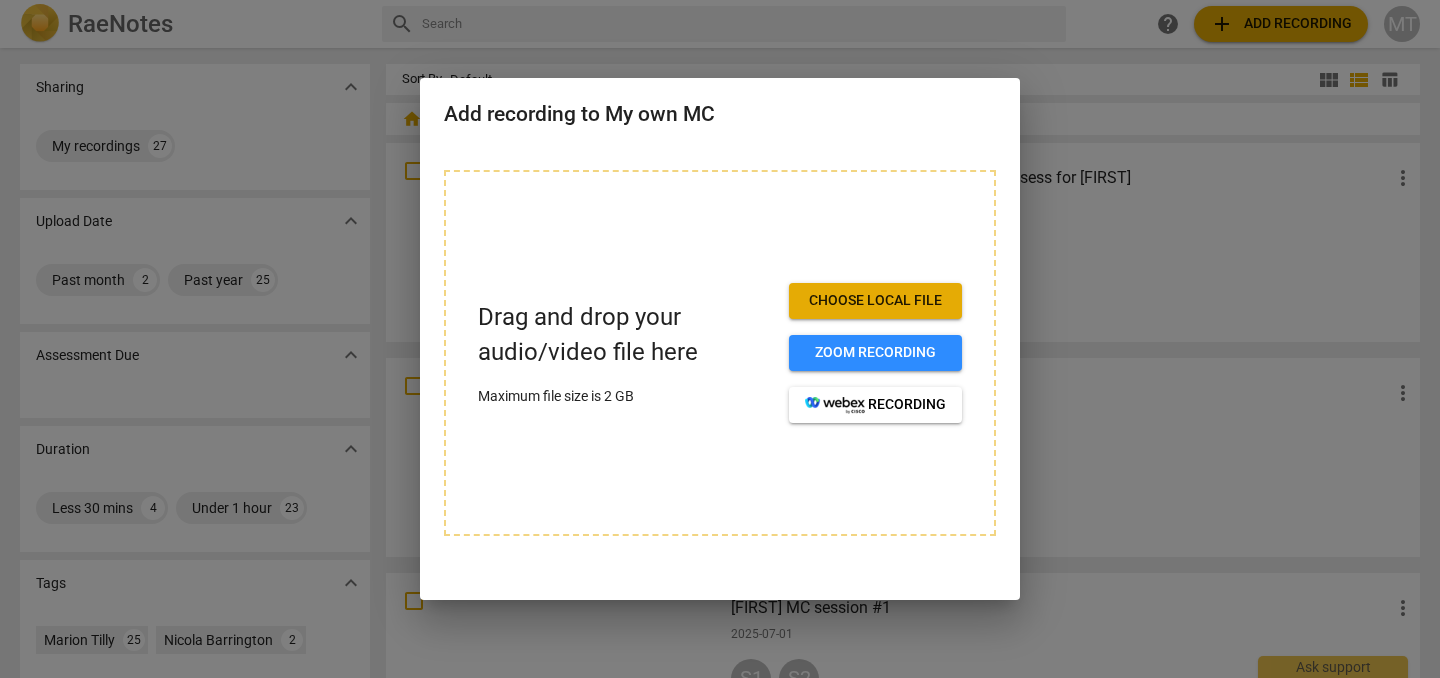 click on "Drag and drop your audio/video file here Maximum file size is 2 GB Choose local file Zoom recording   recording" at bounding box center (720, 353) 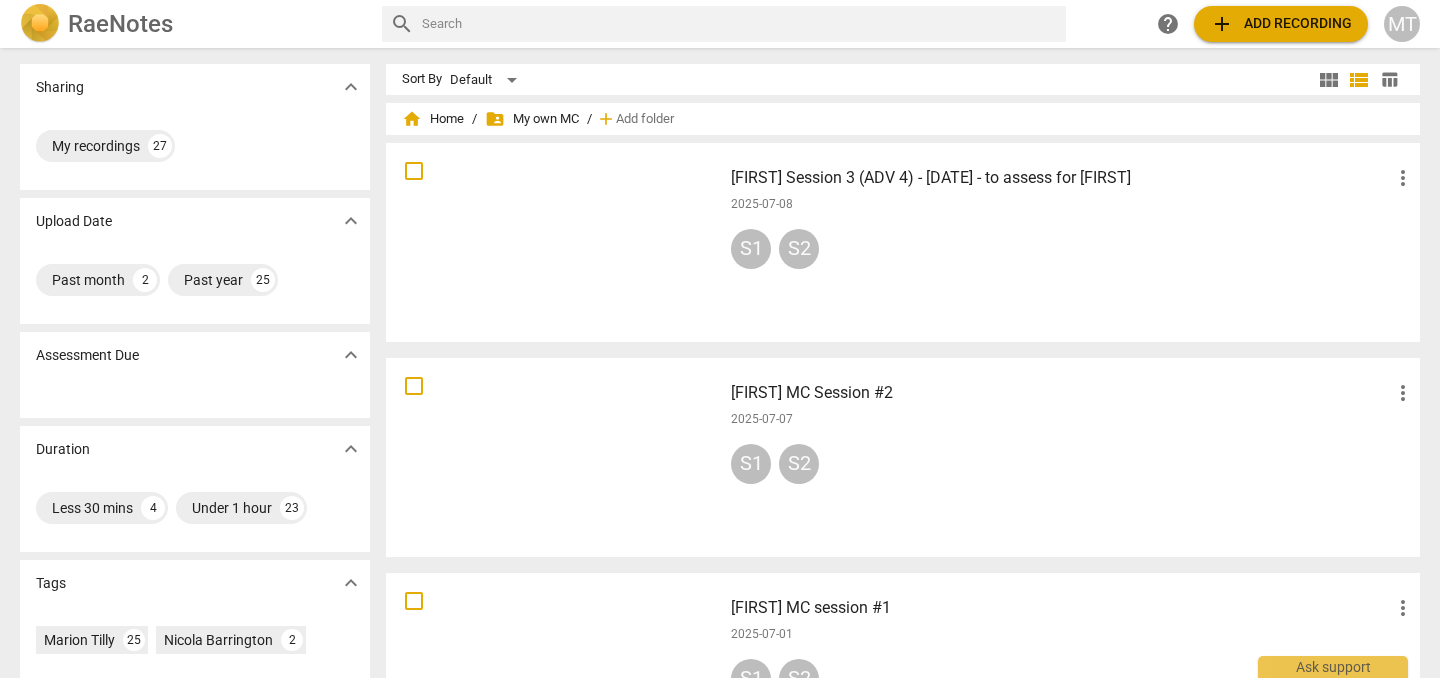 scroll, scrollTop: 3, scrollLeft: 0, axis: vertical 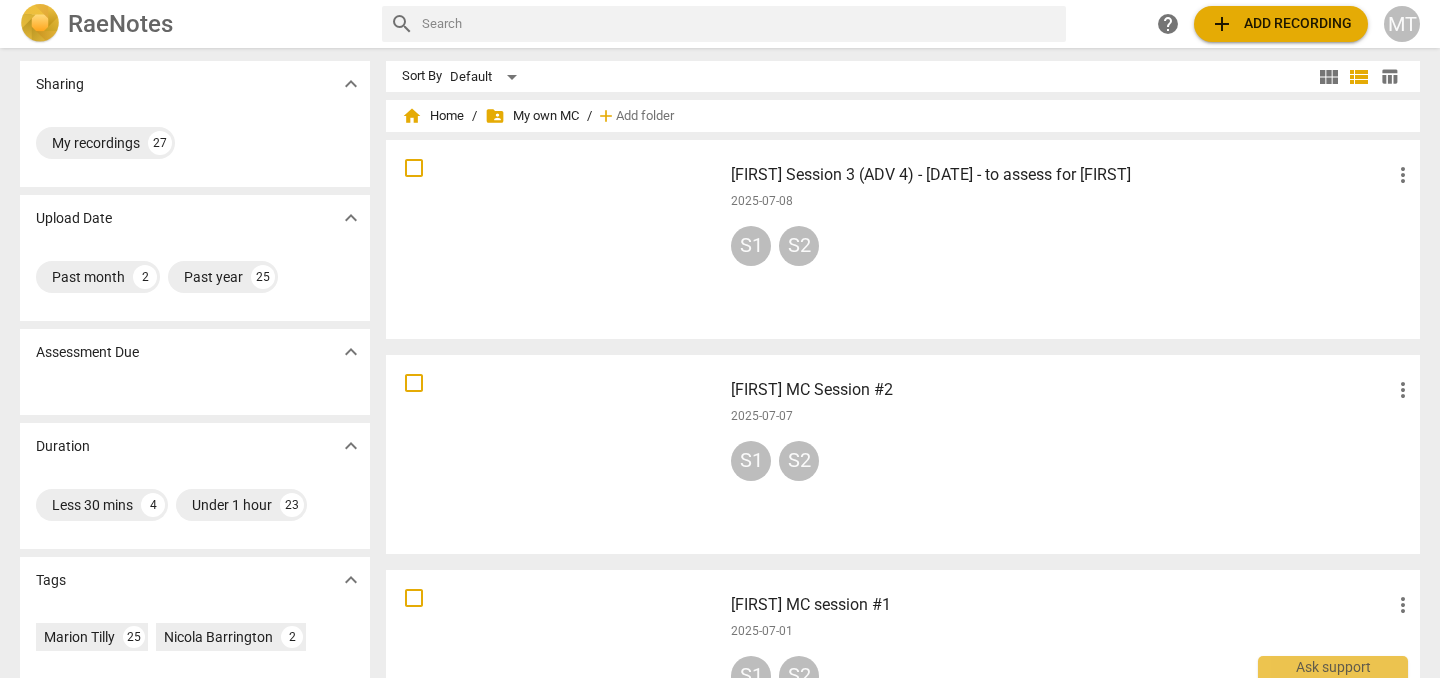 click on "Sort By Default" at bounding box center (858, 76) 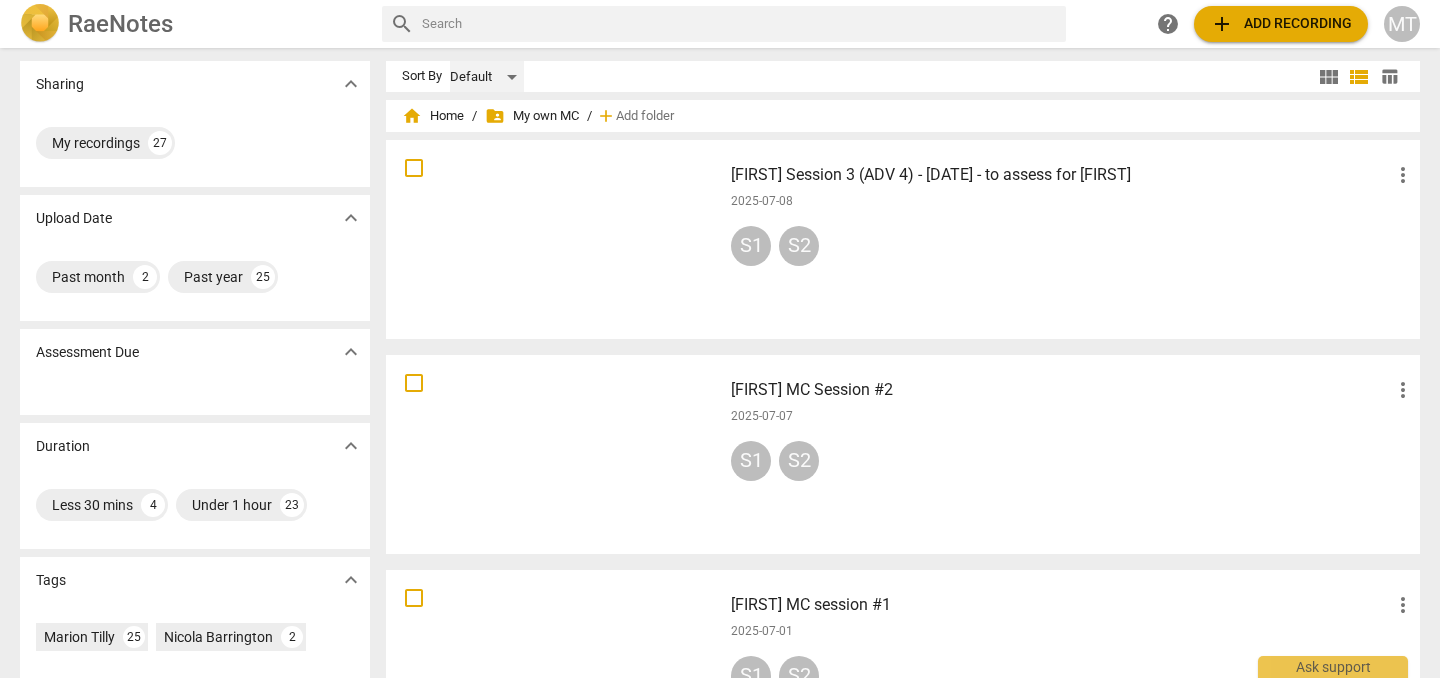 click on "Default" at bounding box center (487, 77) 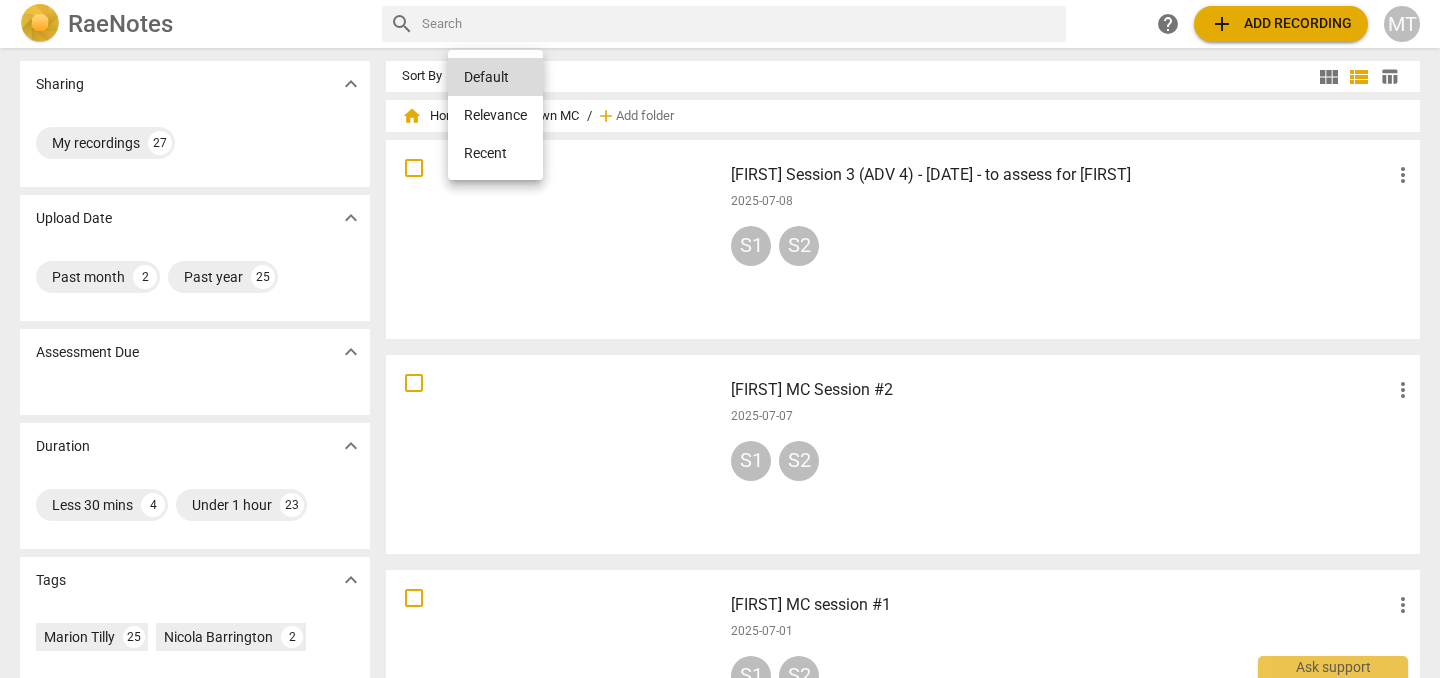 click at bounding box center (720, 339) 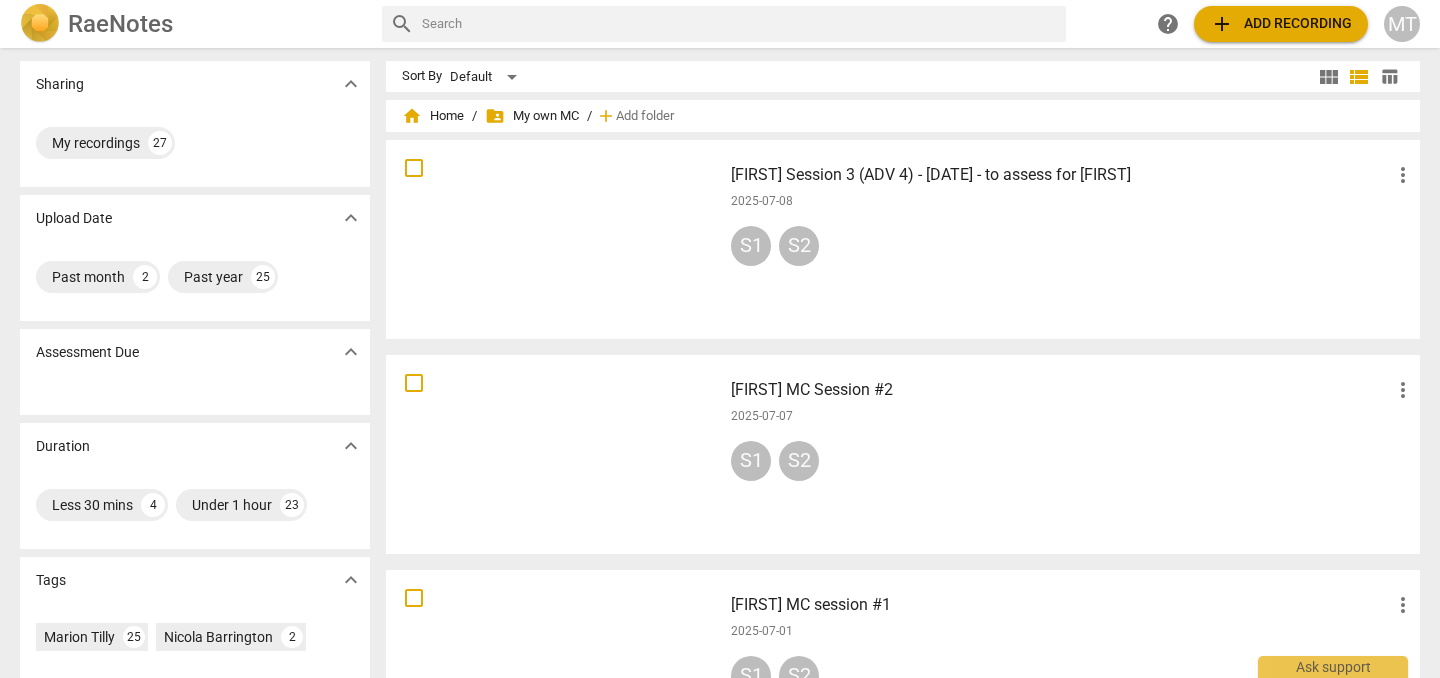 click on "RaeNotes" at bounding box center [193, 24] 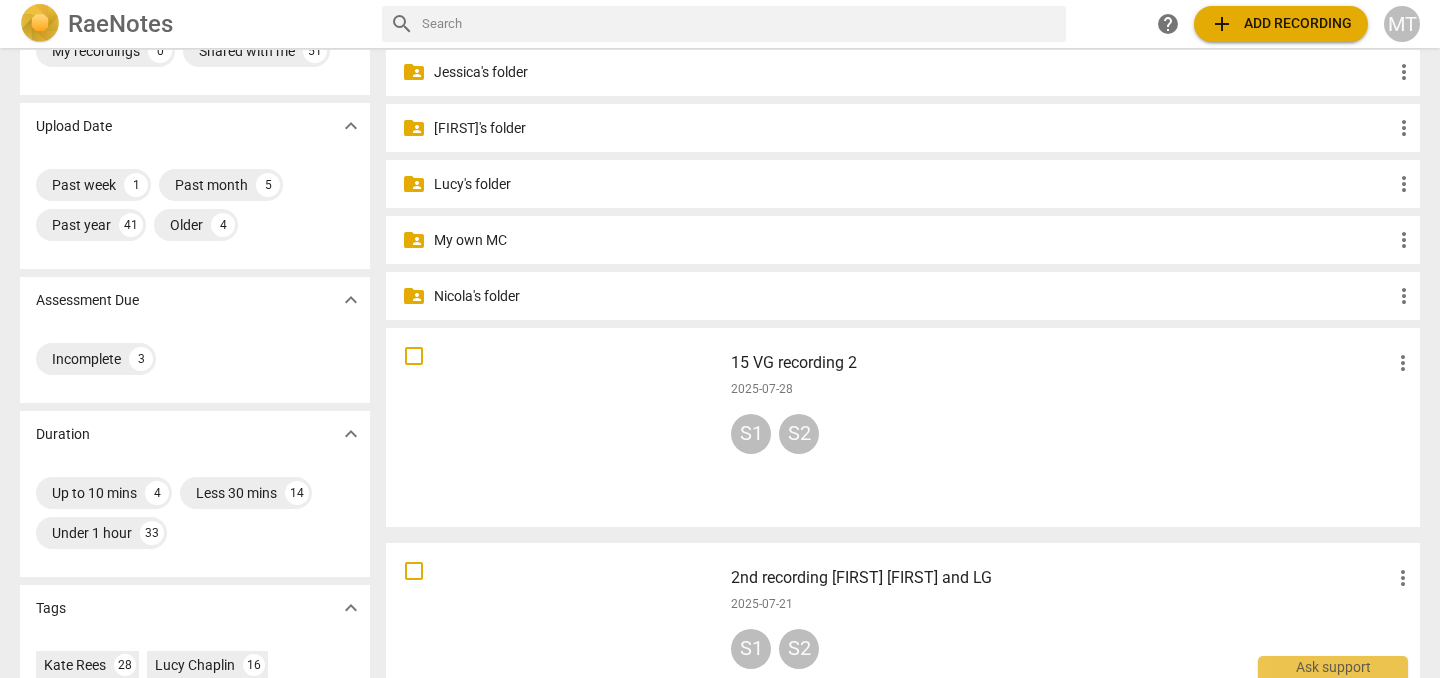scroll, scrollTop: 0, scrollLeft: 0, axis: both 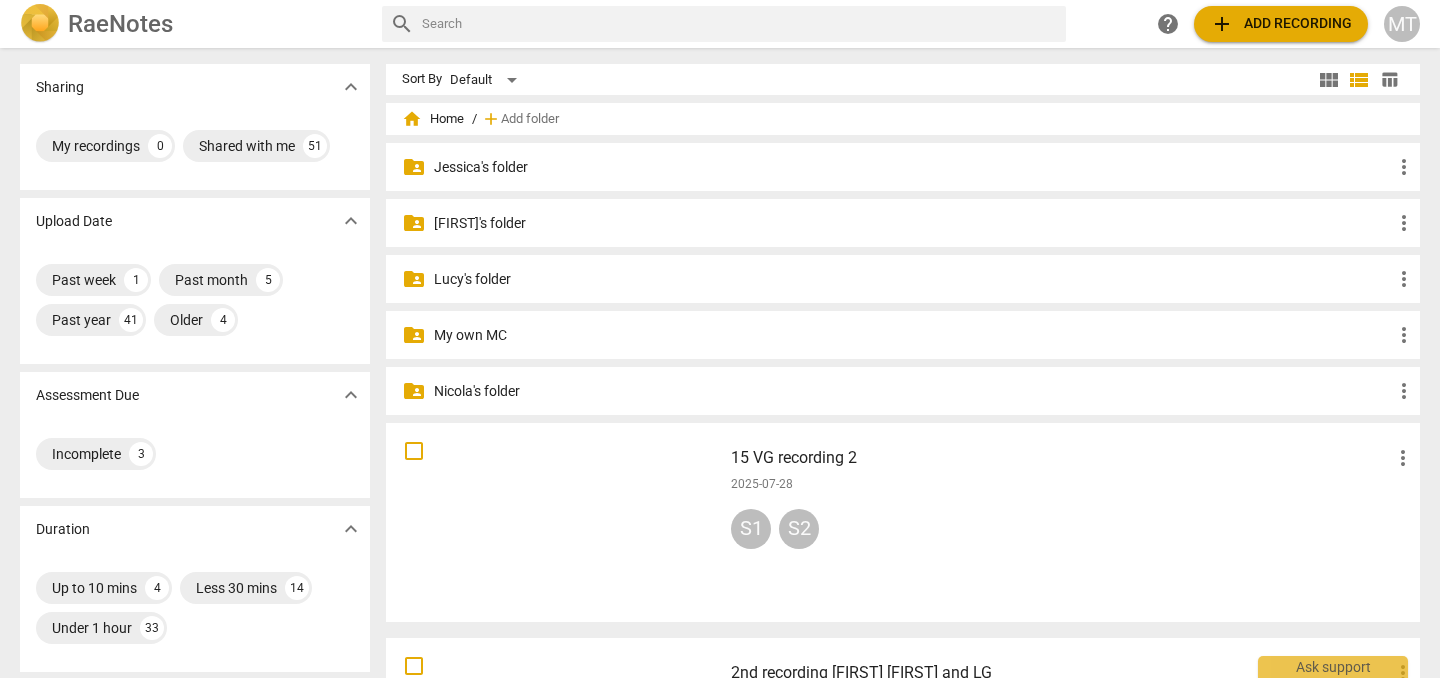 click at bounding box center [740, 24] 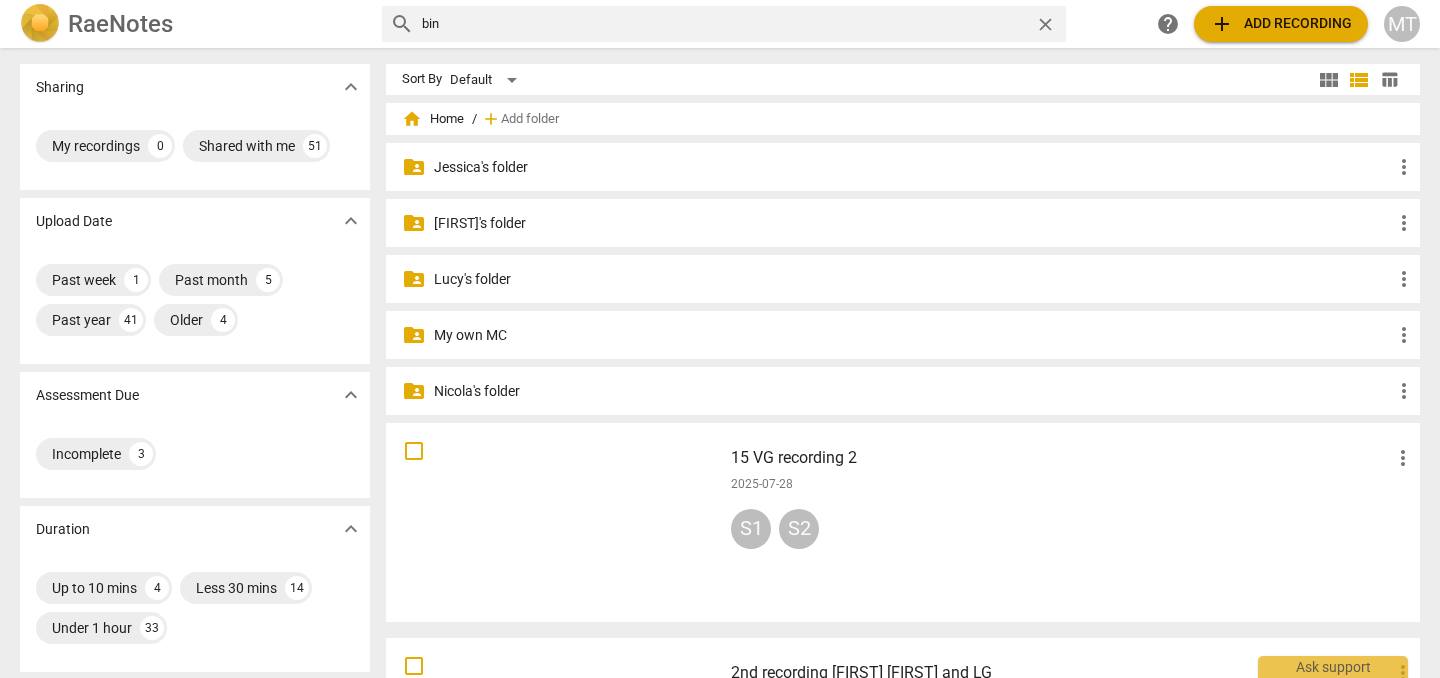 type on "bin" 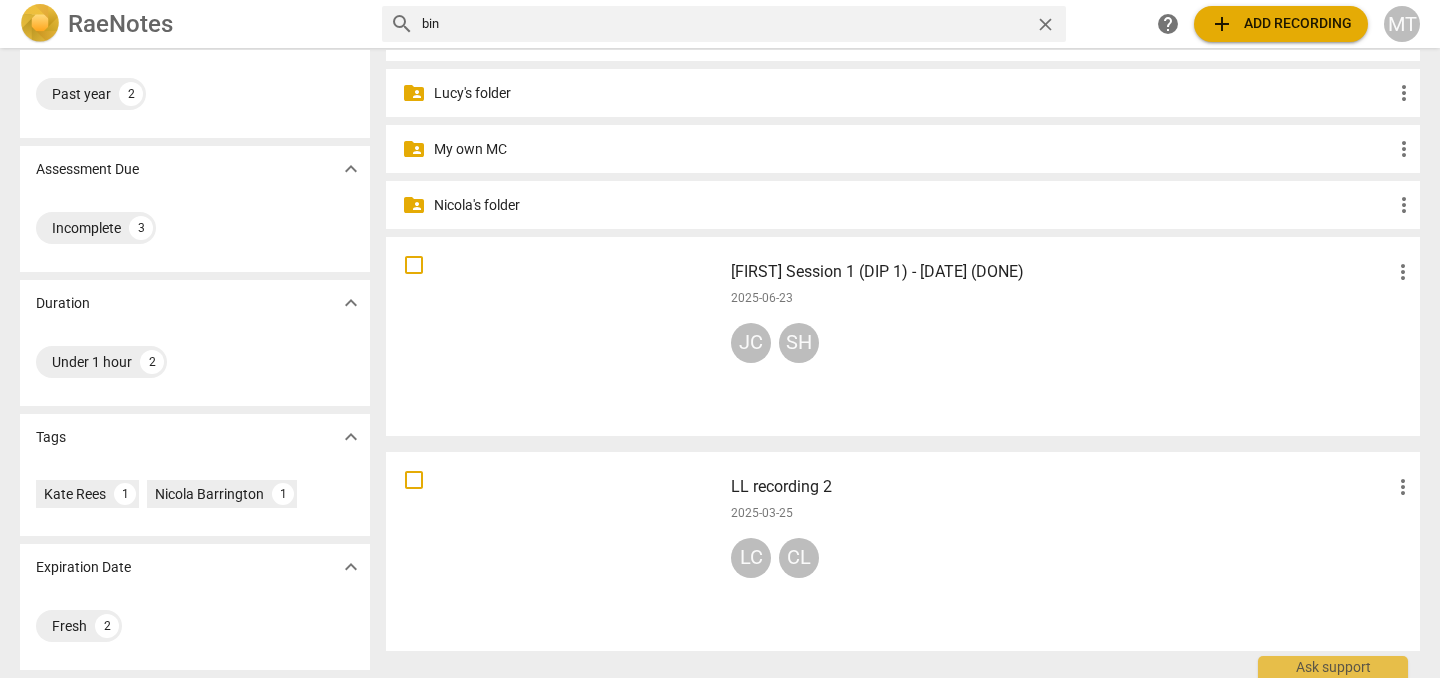 scroll, scrollTop: 0, scrollLeft: 0, axis: both 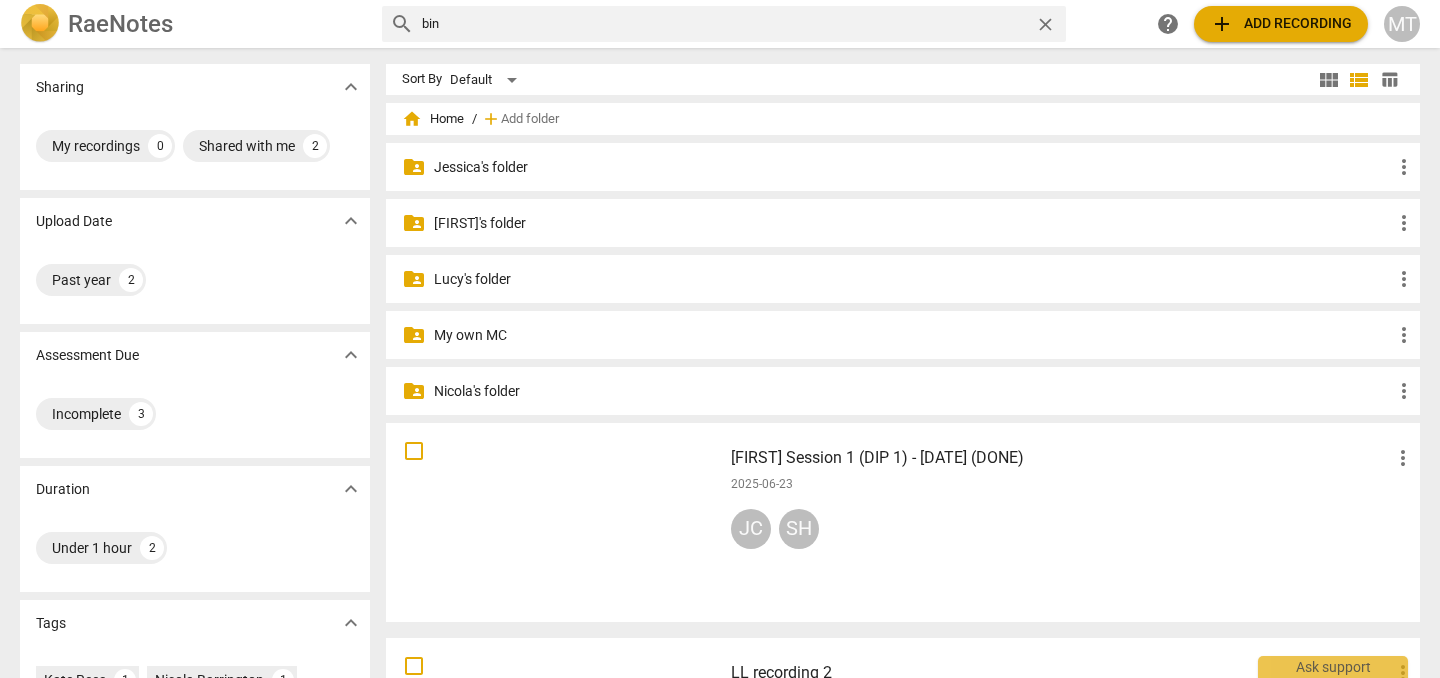 click on "bin" at bounding box center [724, 24] 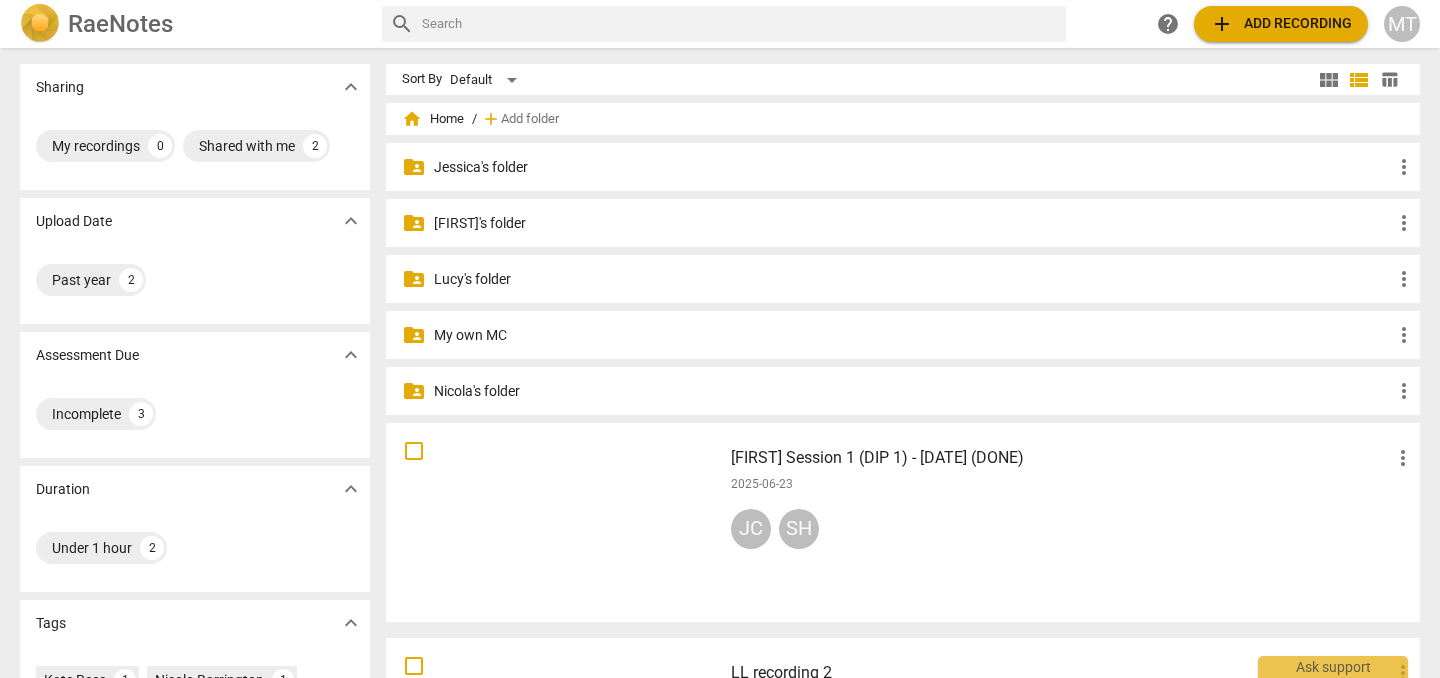 type 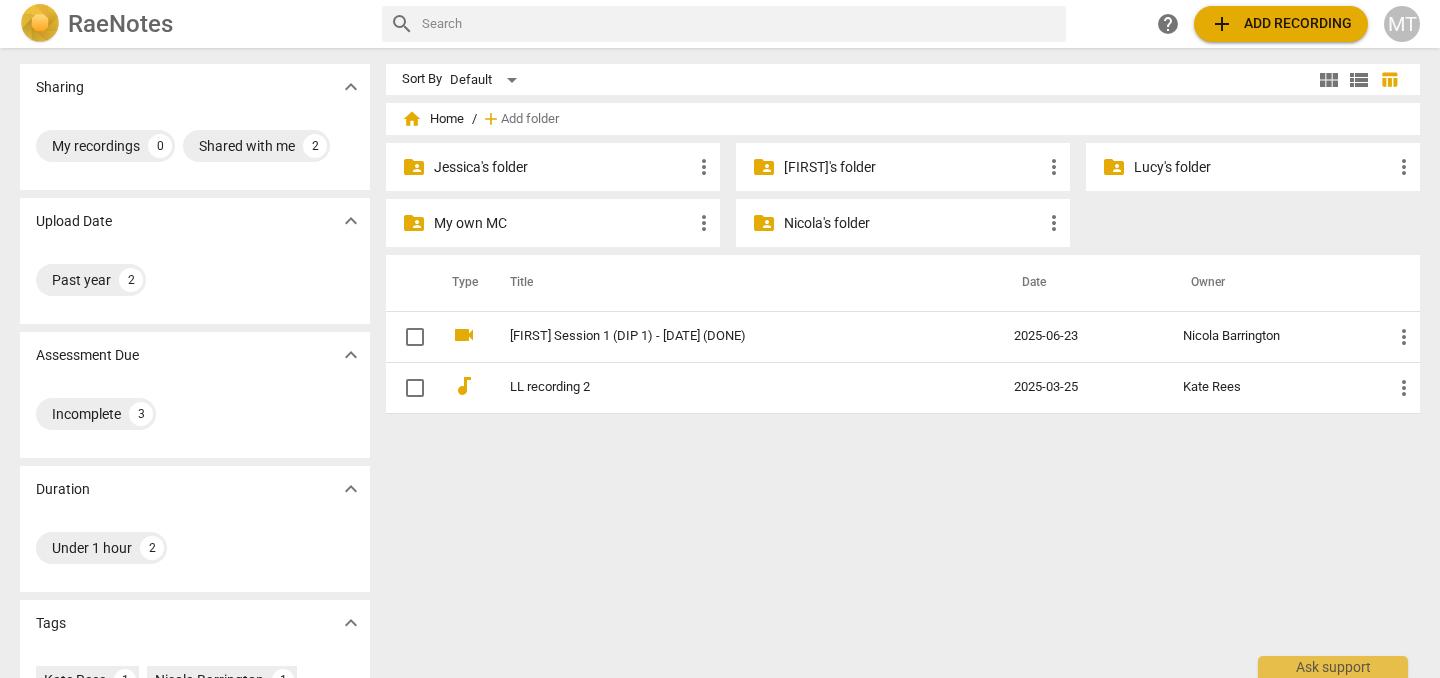 click on "My own MC" at bounding box center (563, 223) 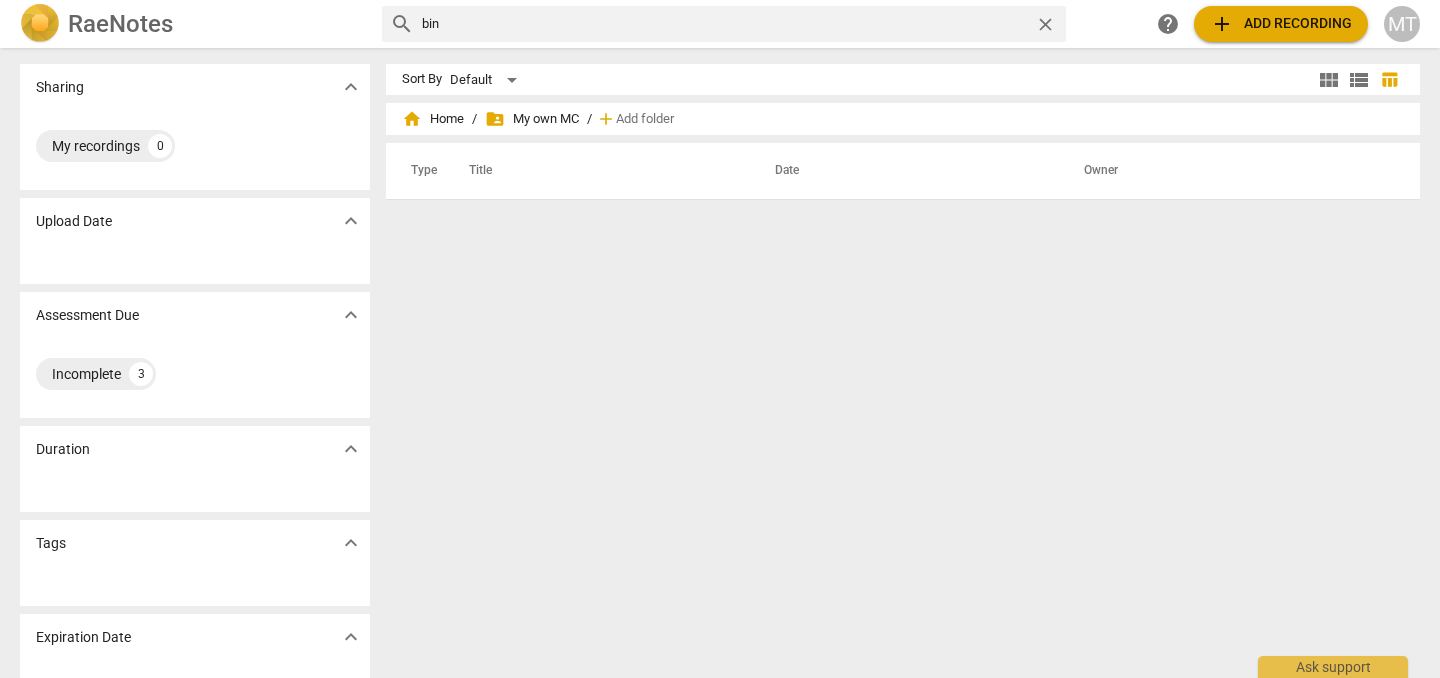 scroll, scrollTop: 0, scrollLeft: 0, axis: both 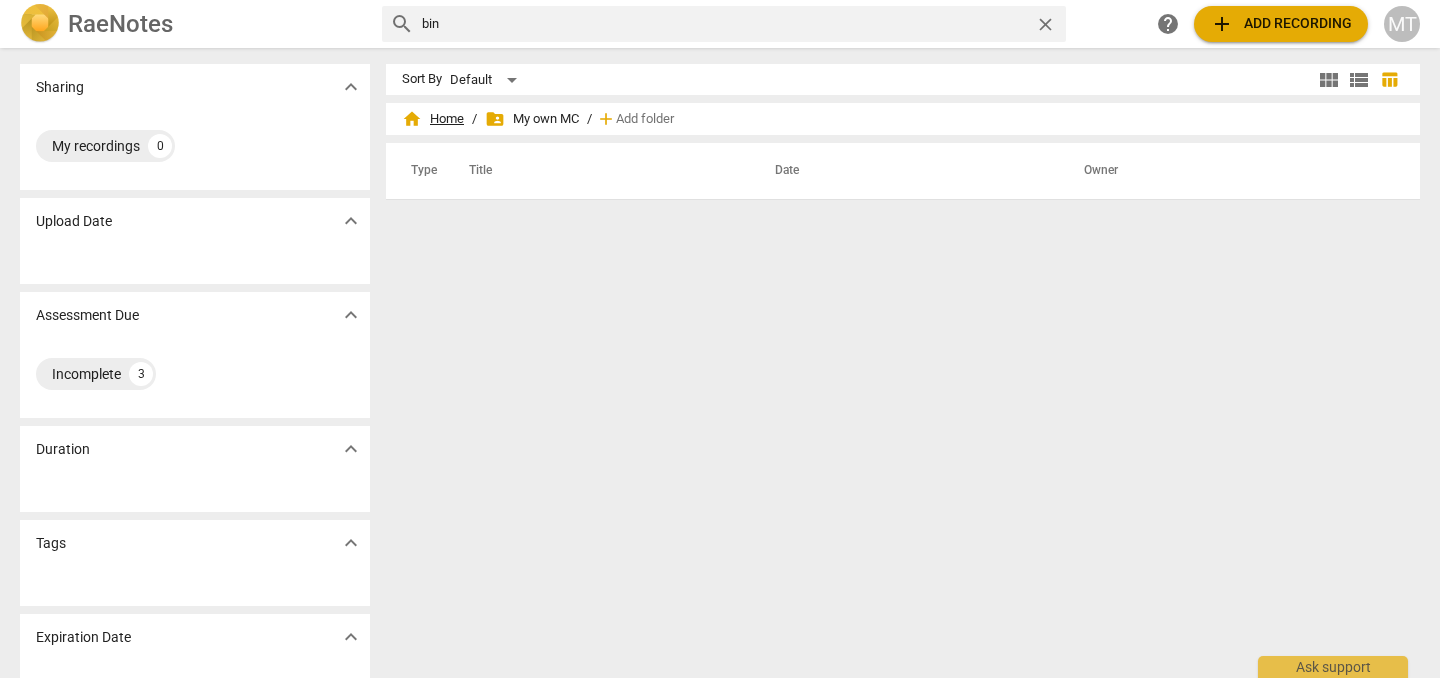 click on "home Home" at bounding box center (433, 119) 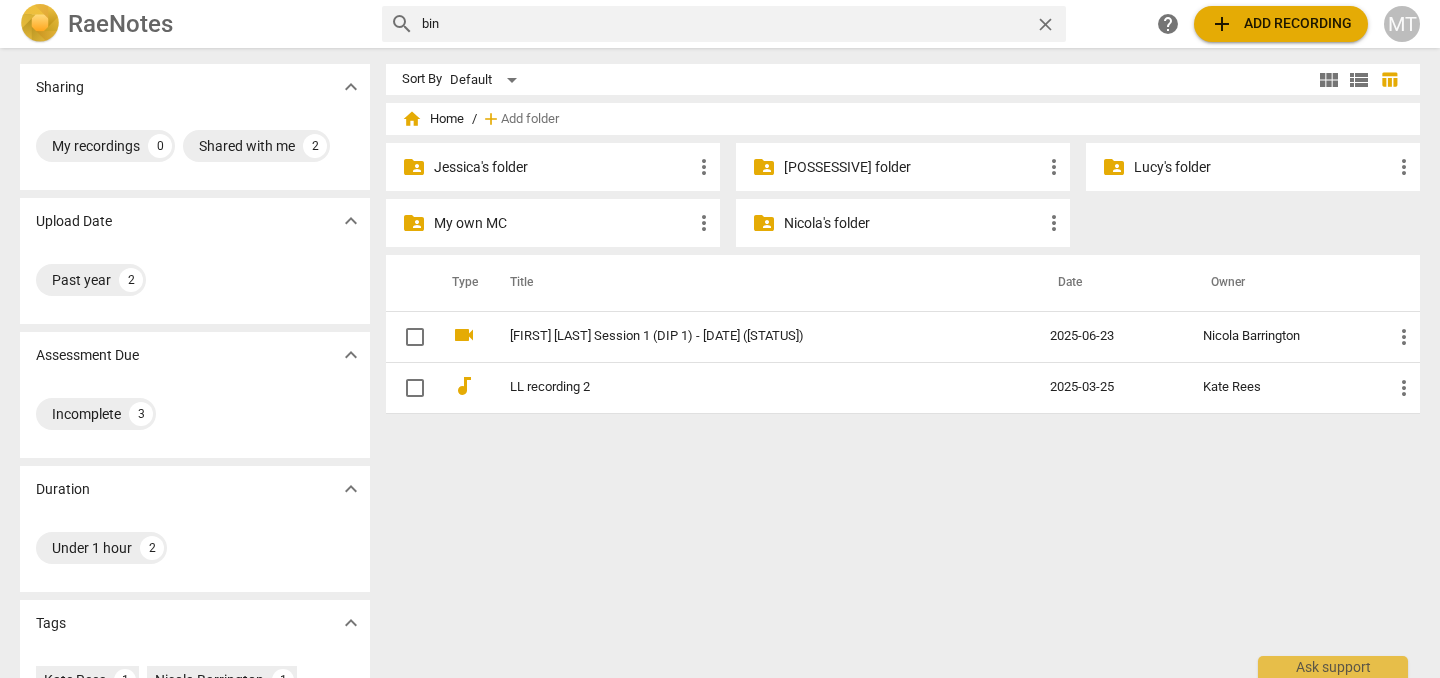 click on "My own MC" at bounding box center [563, 223] 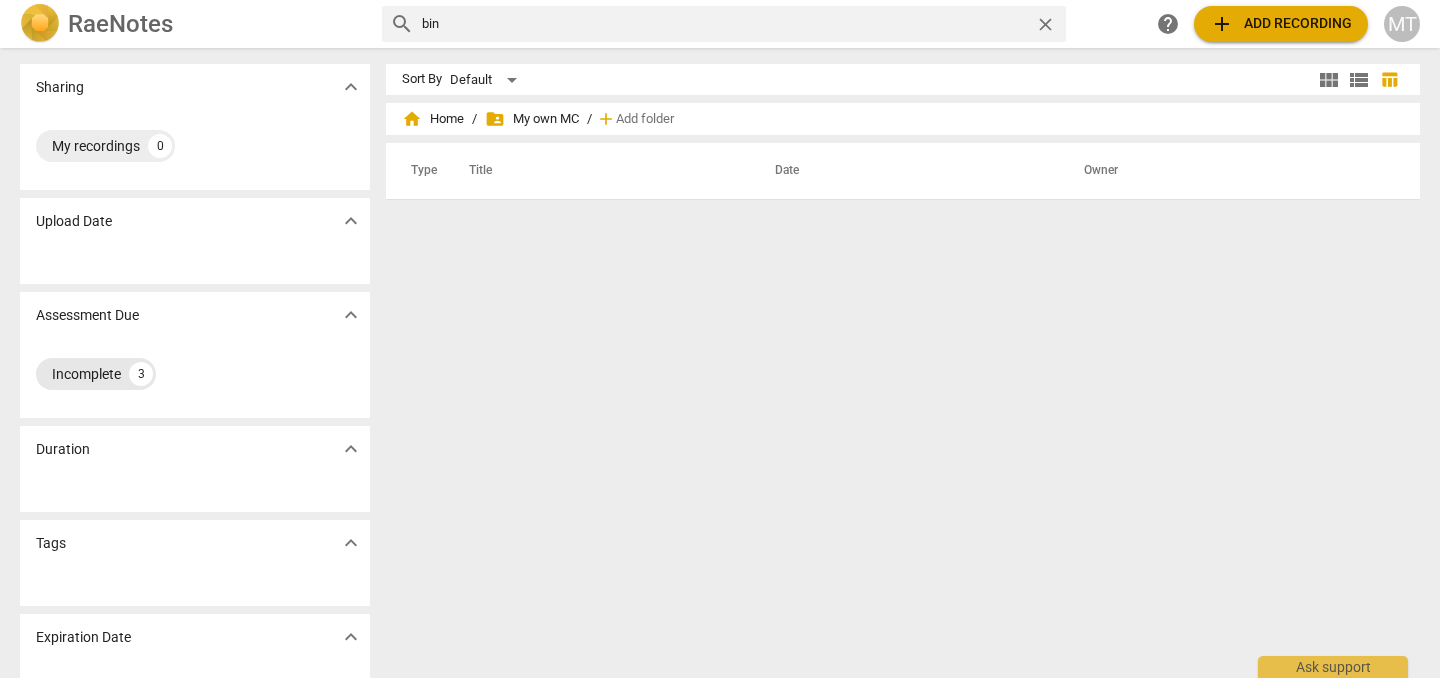 click on "Incomplete 3" at bounding box center (96, 374) 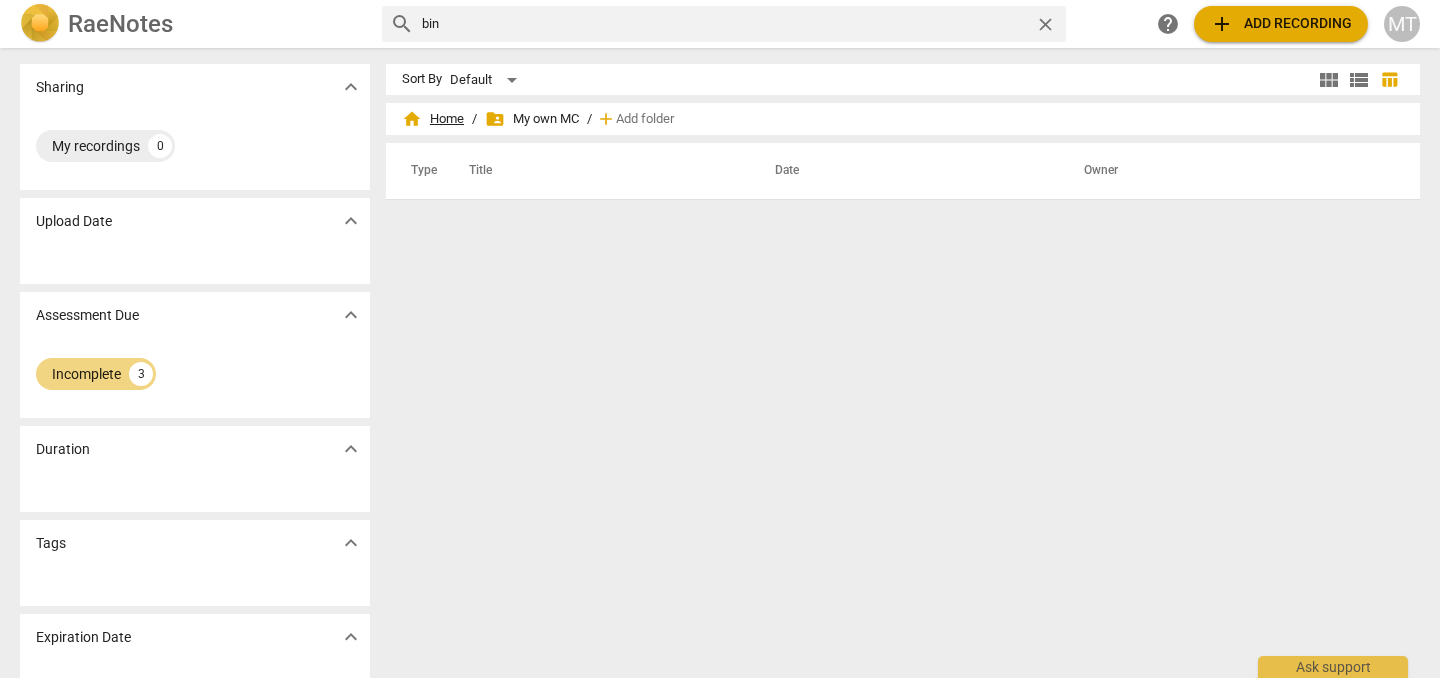 click on "home Home" at bounding box center [433, 119] 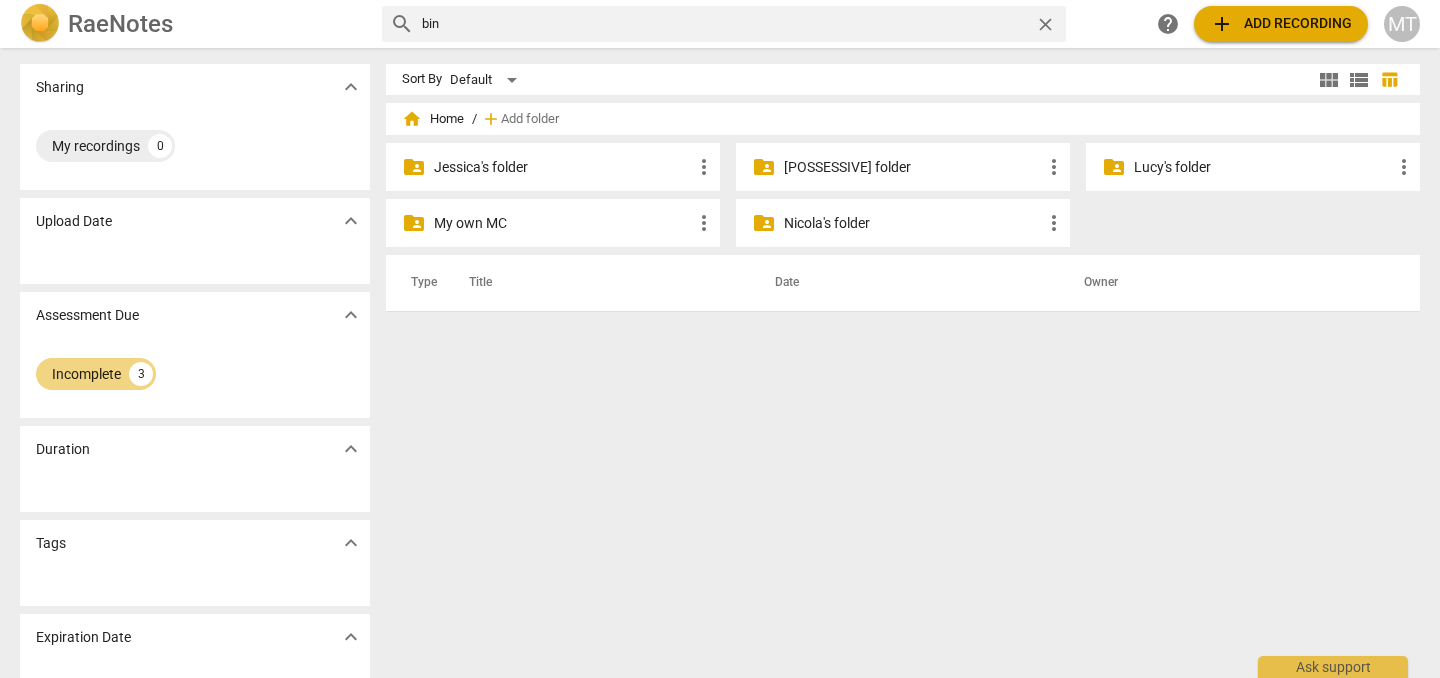 click on "view_list" at bounding box center [1359, 80] 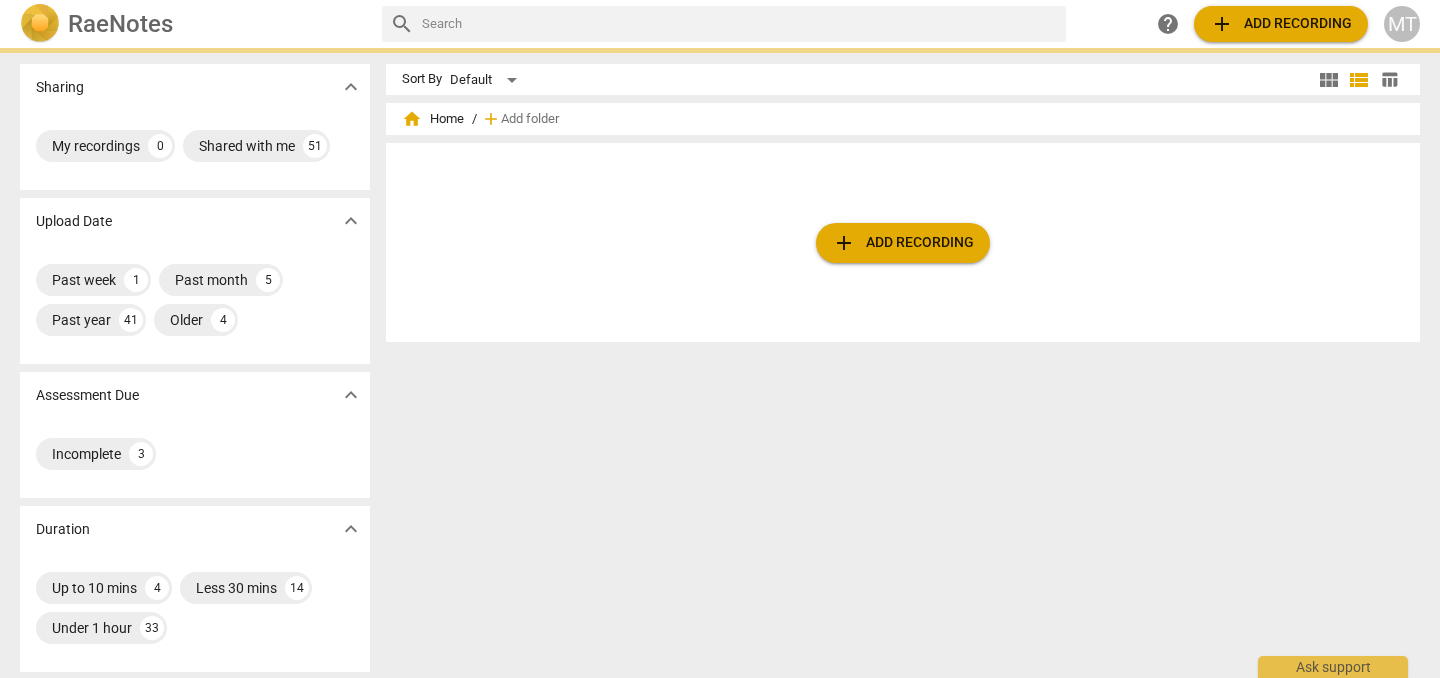 scroll, scrollTop: 0, scrollLeft: 0, axis: both 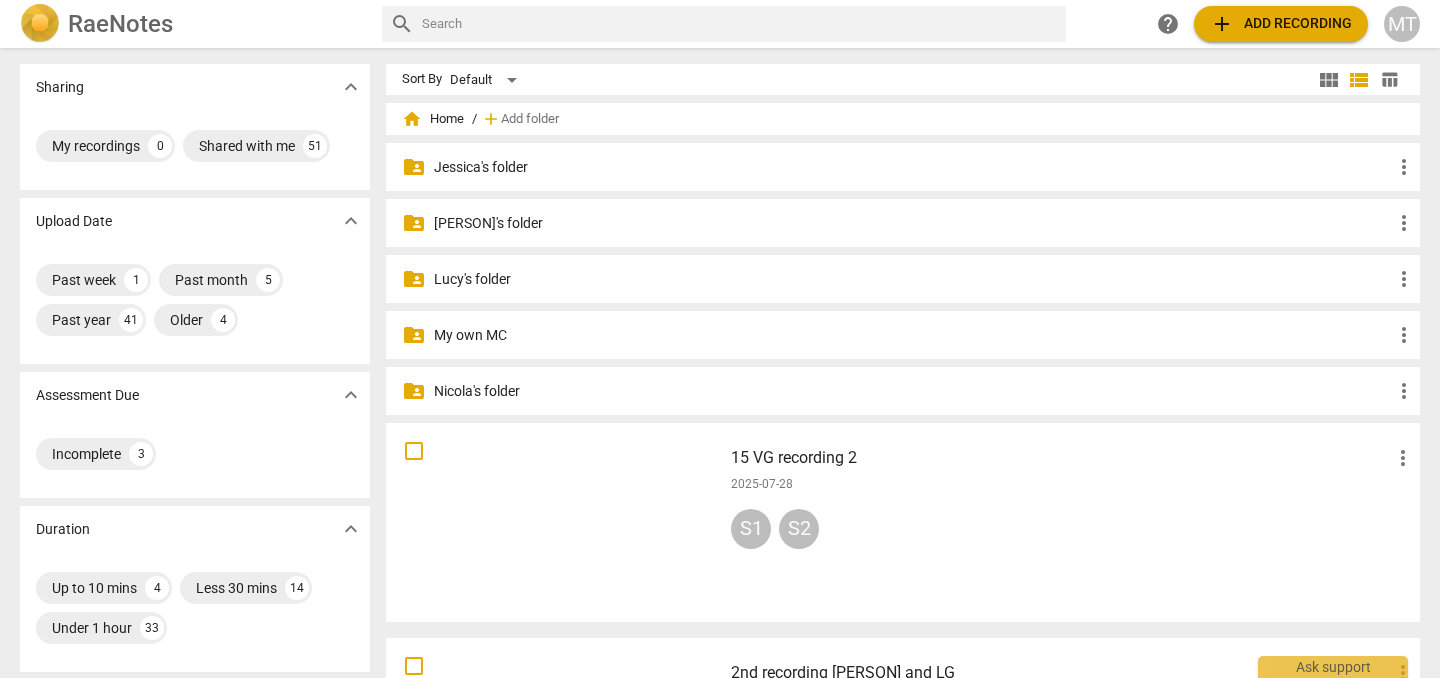 click on "table_chart" at bounding box center [1389, 79] 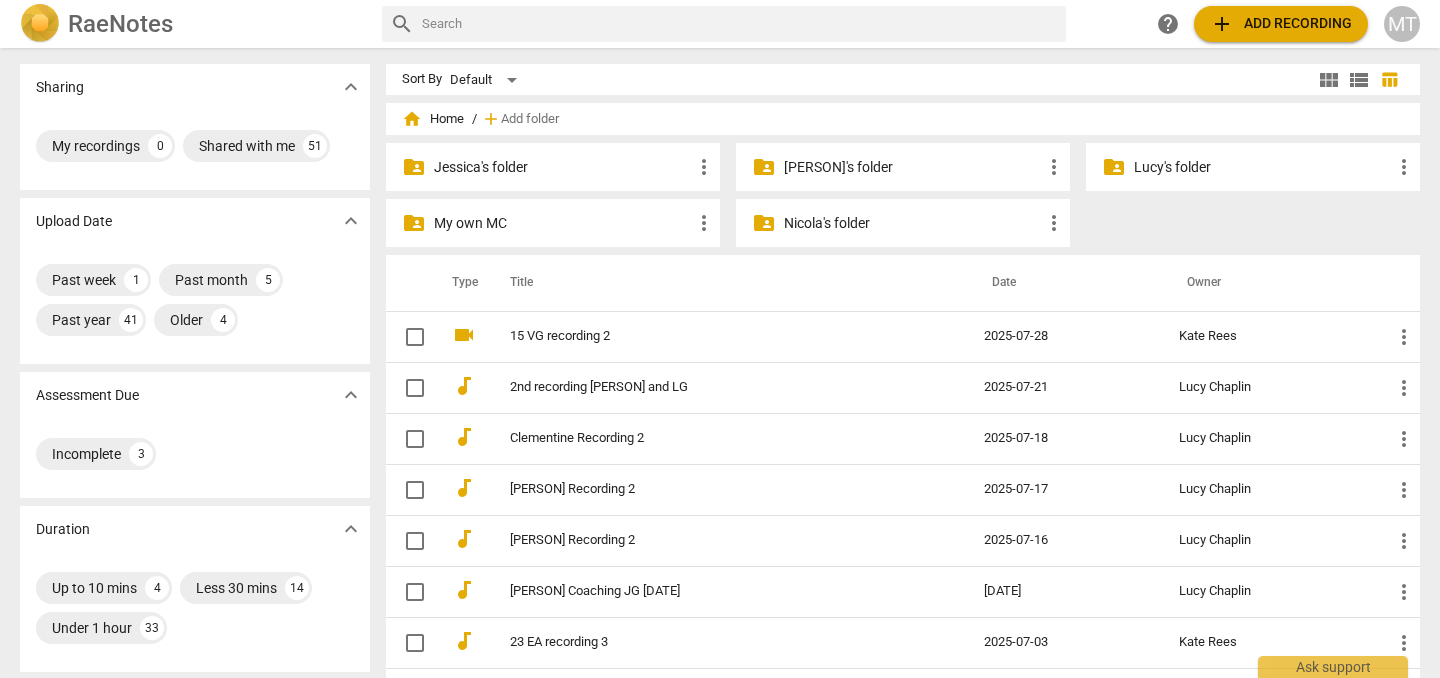click on "My own MC" at bounding box center [563, 223] 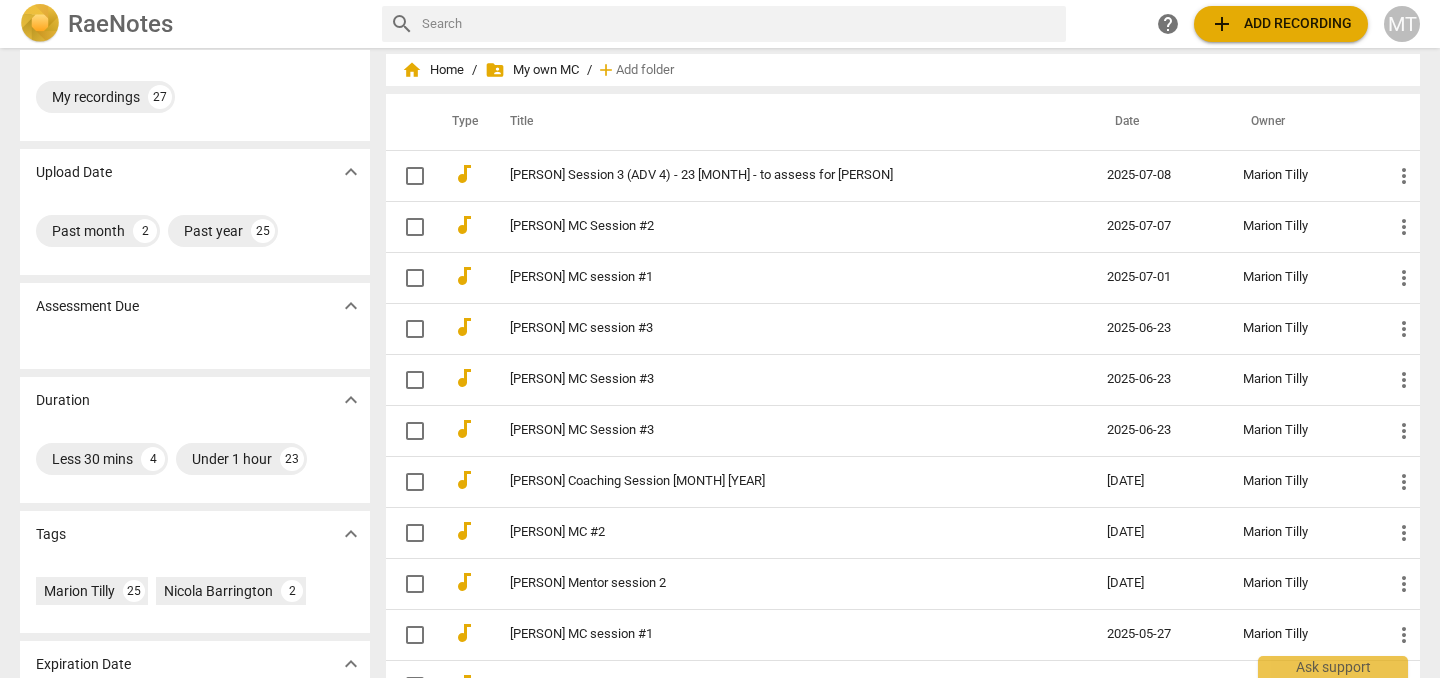scroll, scrollTop: 0, scrollLeft: 0, axis: both 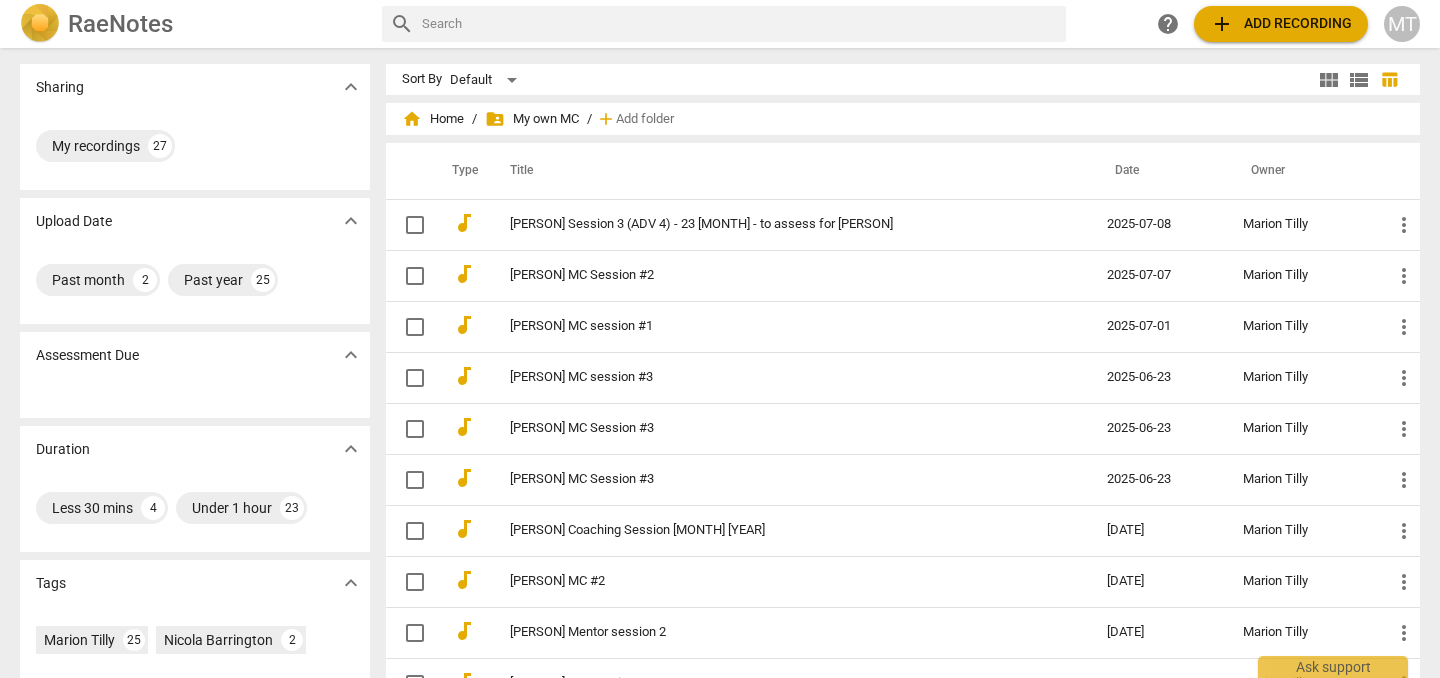 click on "add   Add recording" at bounding box center [1281, 24] 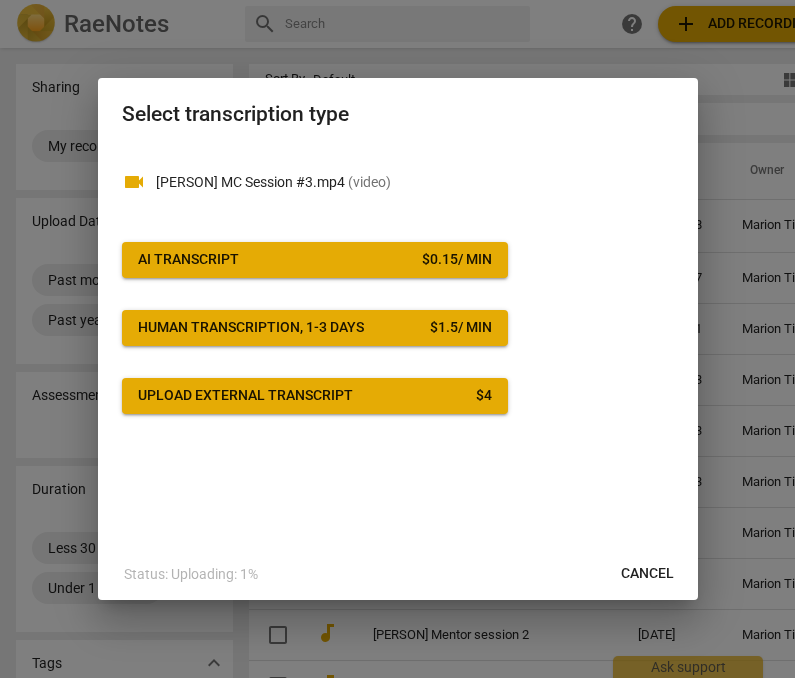 click on "AI Transcript $ 0.15  / min" at bounding box center (315, 260) 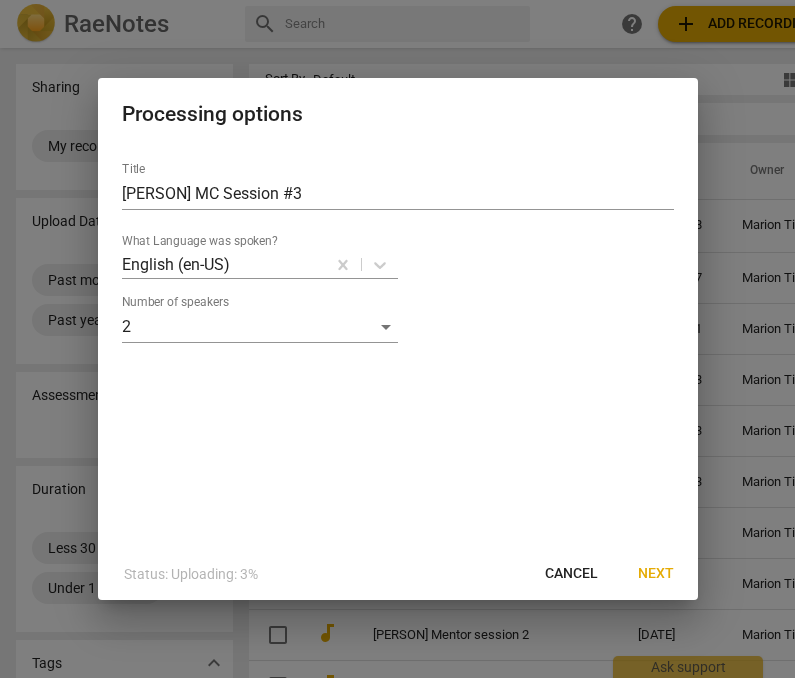 click on "Next" at bounding box center [656, 574] 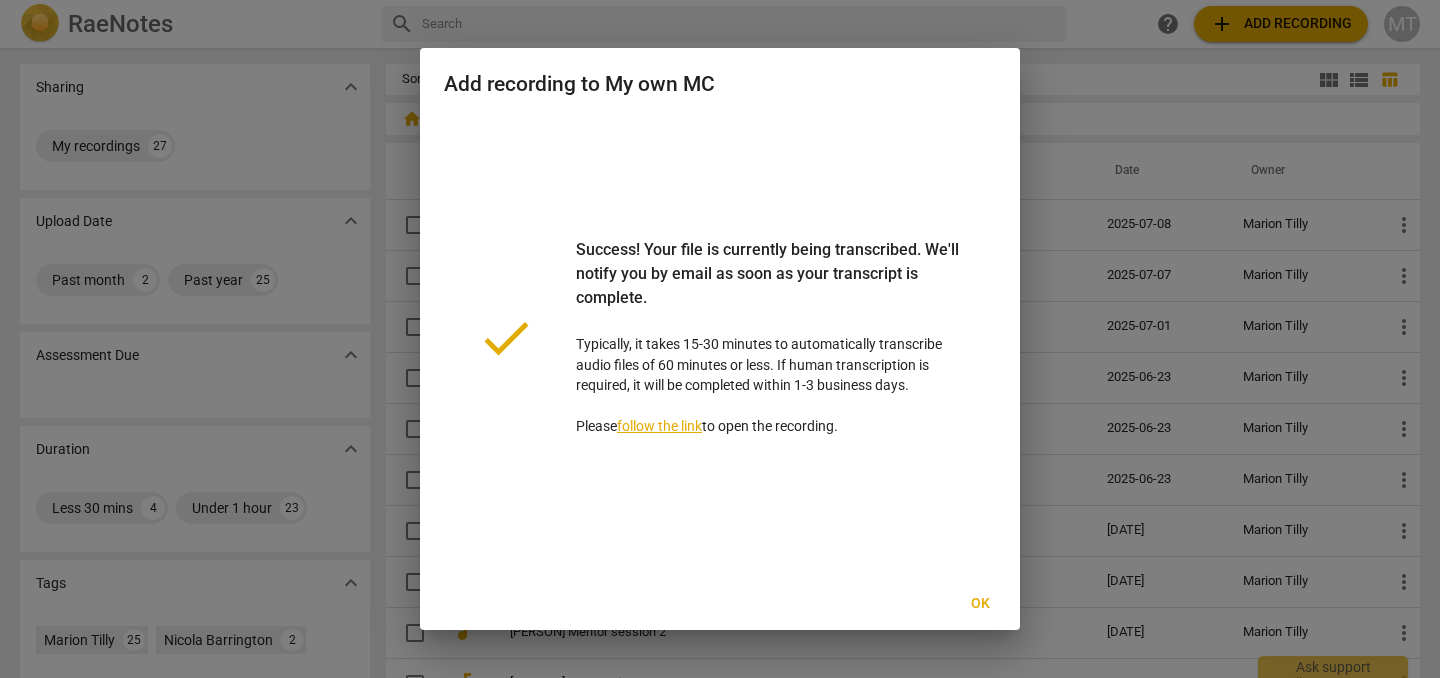 click on "Ok" at bounding box center (980, 604) 